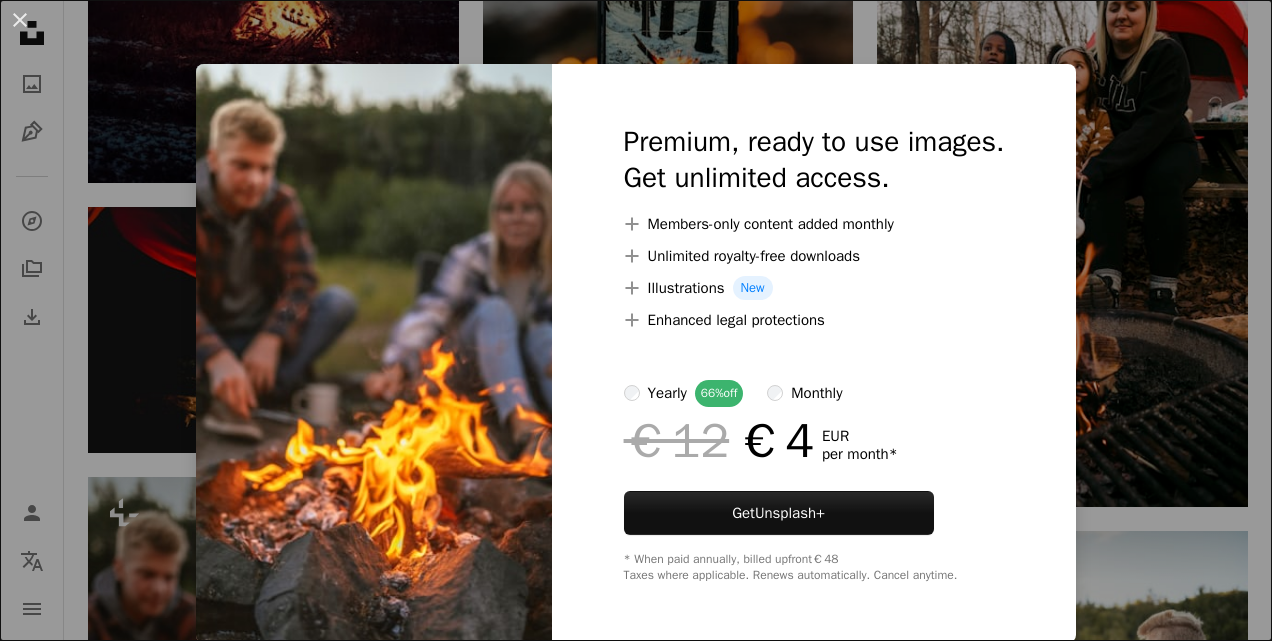 scroll, scrollTop: 33304, scrollLeft: 0, axis: vertical 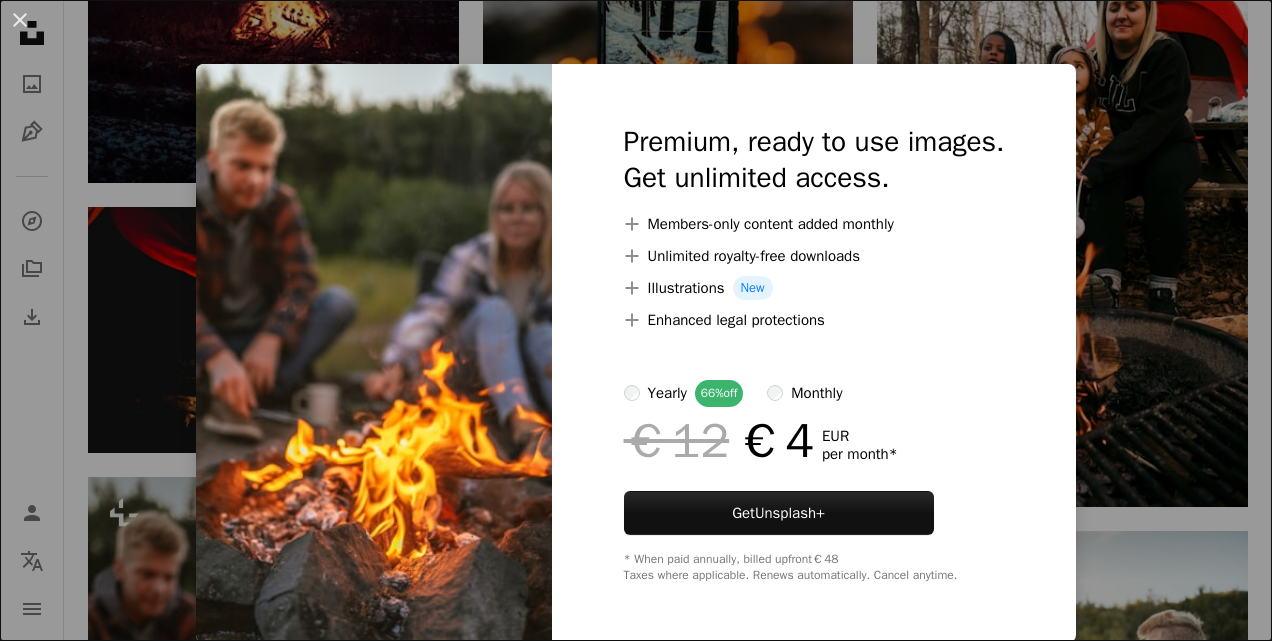 click on "An X shape Premium, ready to use images. Get unlimited access. A plus sign Members-only content added monthly A plus sign Unlimited royalty-free downloads A plus sign Illustrations  New A plus sign Enhanced legal protections yearly 66%  off monthly €12   €4 EUR per month * Get  Unsplash+ * When paid annually, billed upfront  €48 Taxes where applicable. Renews automatically. Cancel anytime." at bounding box center (636, 320) 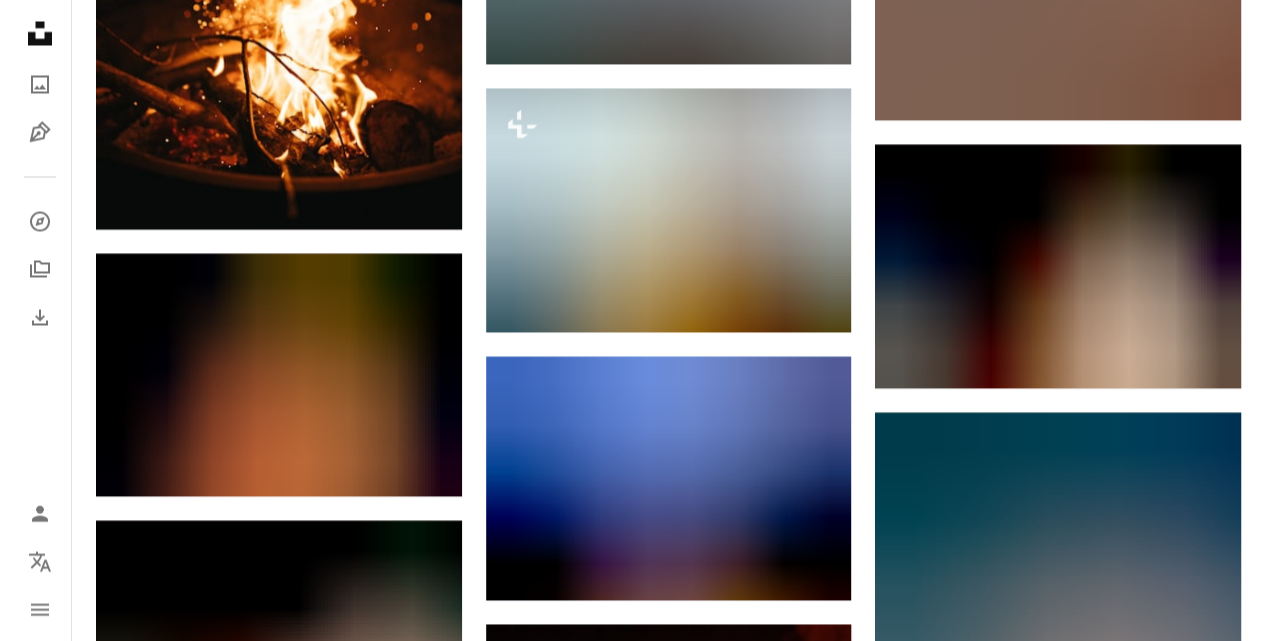 scroll, scrollTop: 47083, scrollLeft: 0, axis: vertical 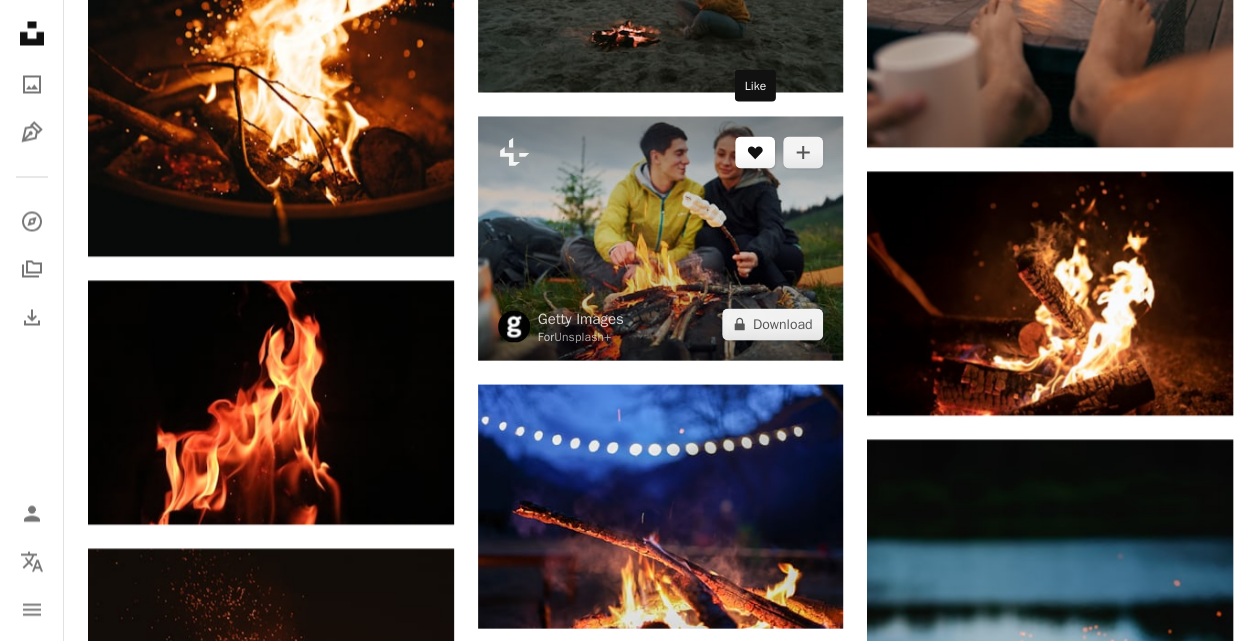 click on "A heart" at bounding box center (755, 152) 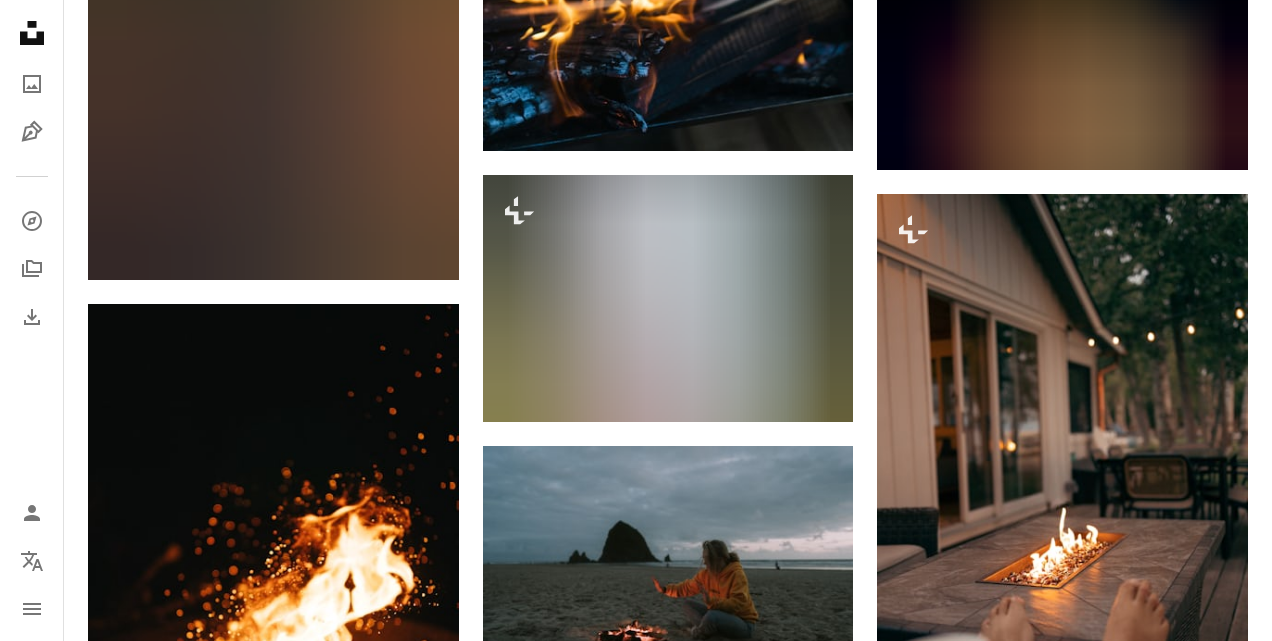 scroll, scrollTop: 199, scrollLeft: 0, axis: vertical 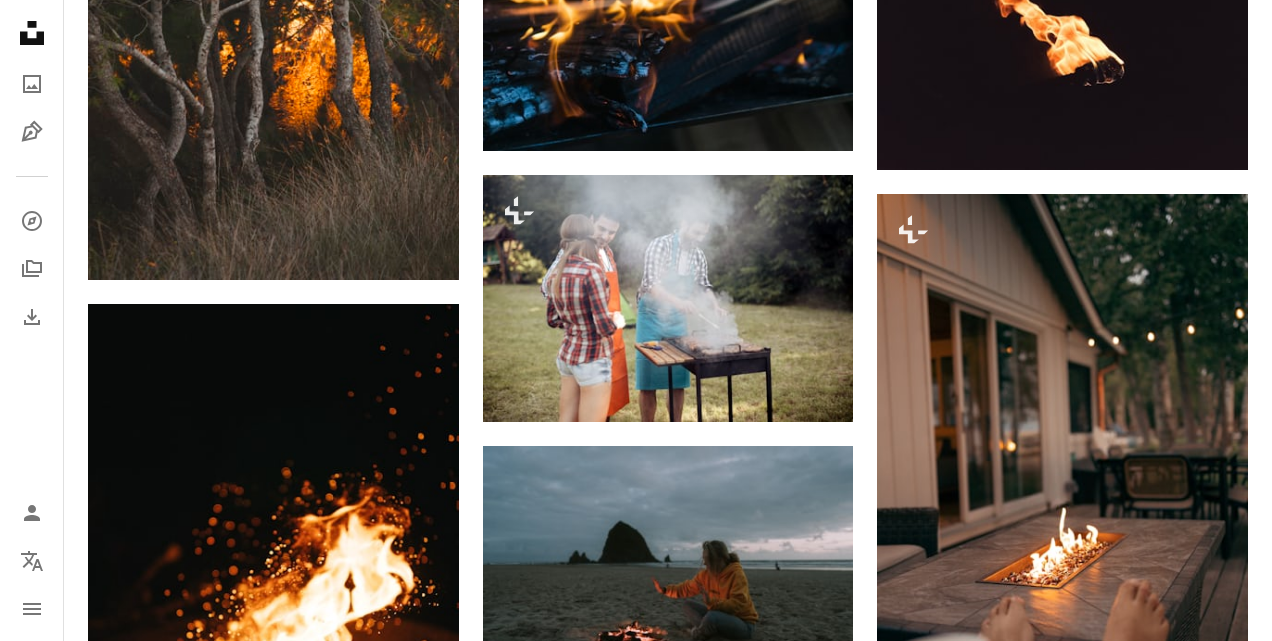 click on "Login" at bounding box center [859, 6475] 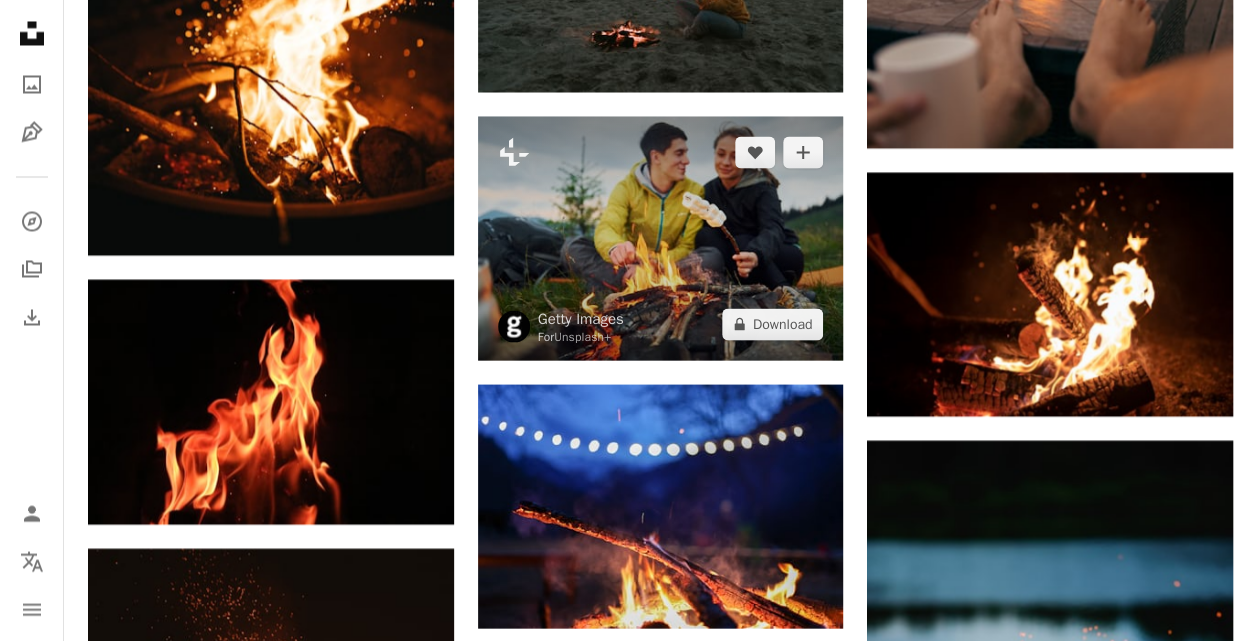 click at bounding box center [661, 238] 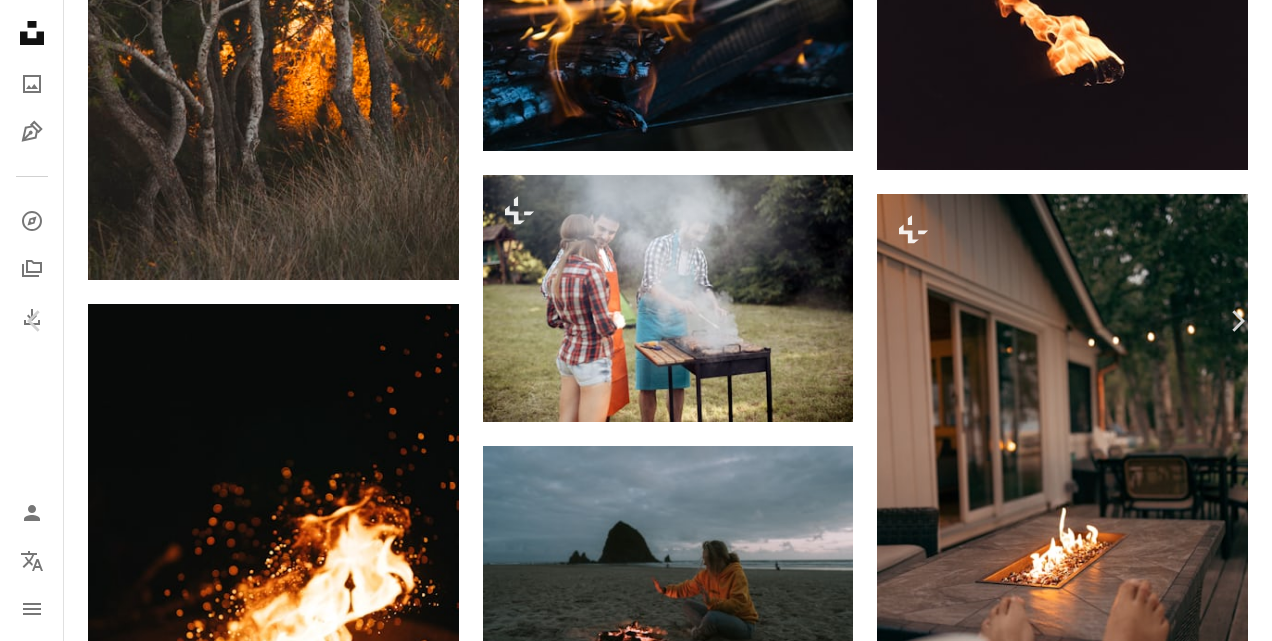 click on "September 27, [YEAR]" at bounding box center [636, 6619] 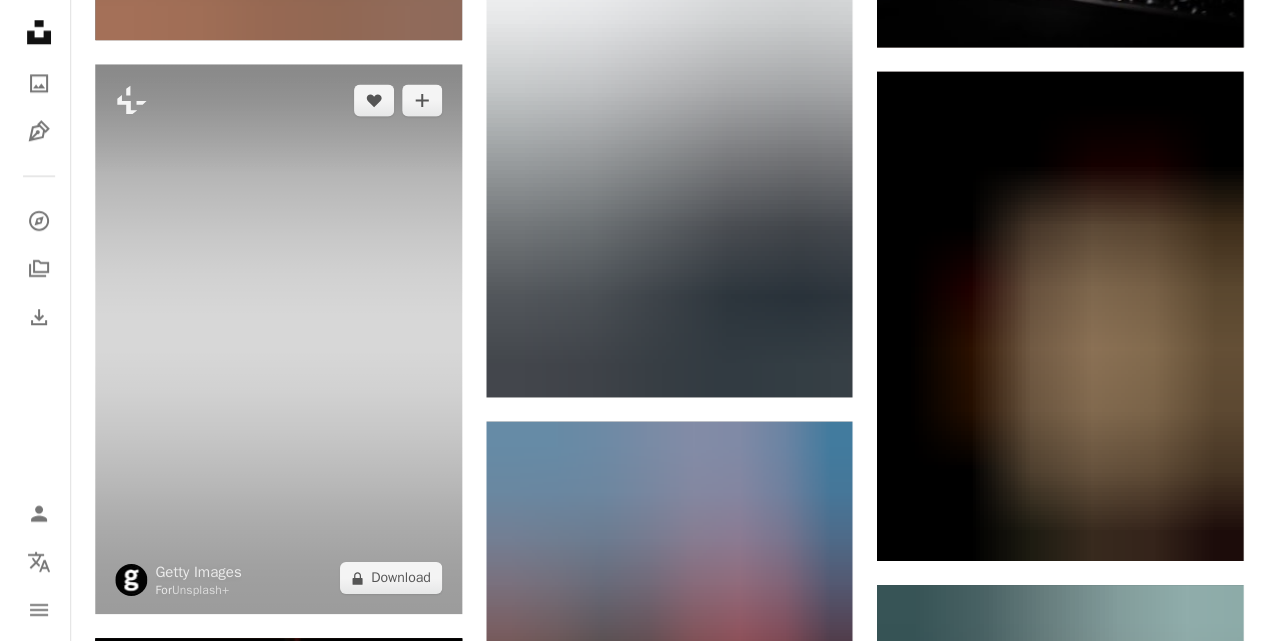 scroll, scrollTop: 50466, scrollLeft: 0, axis: vertical 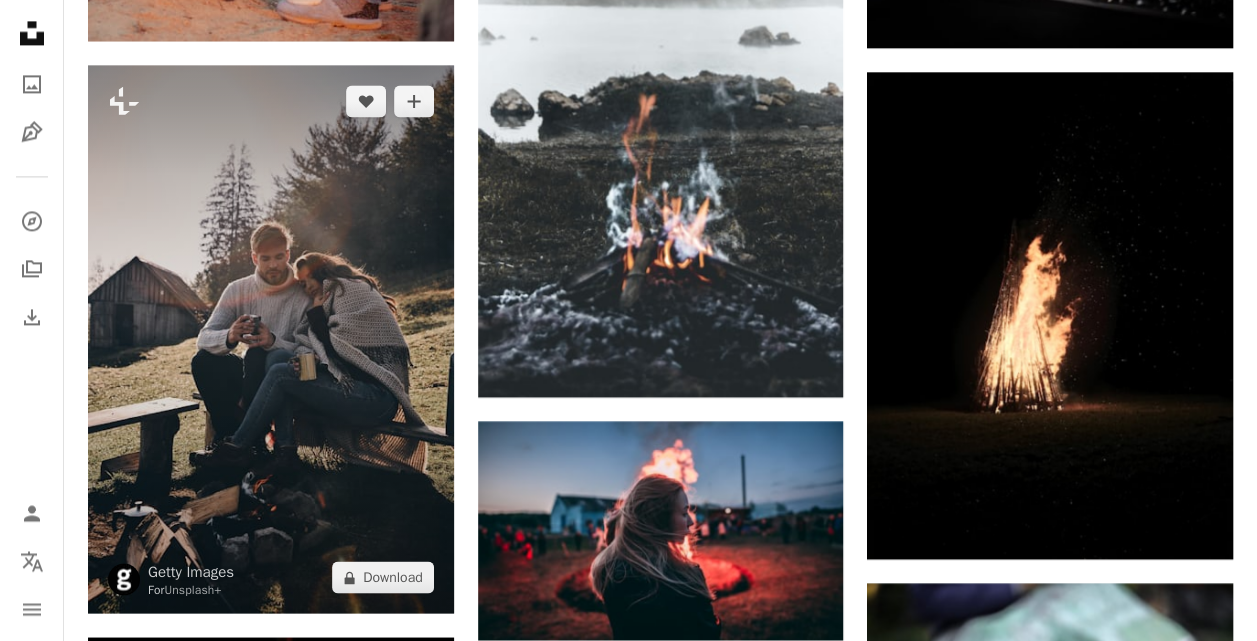 click at bounding box center (271, 339) 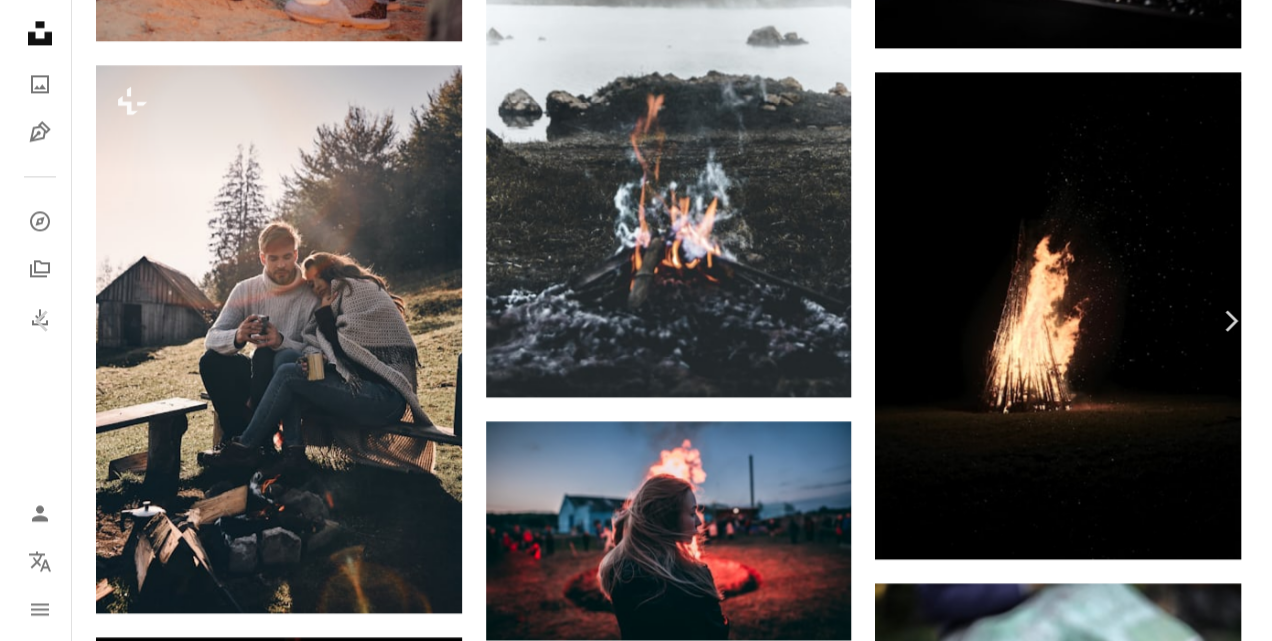 scroll, scrollTop: 104, scrollLeft: 0, axis: vertical 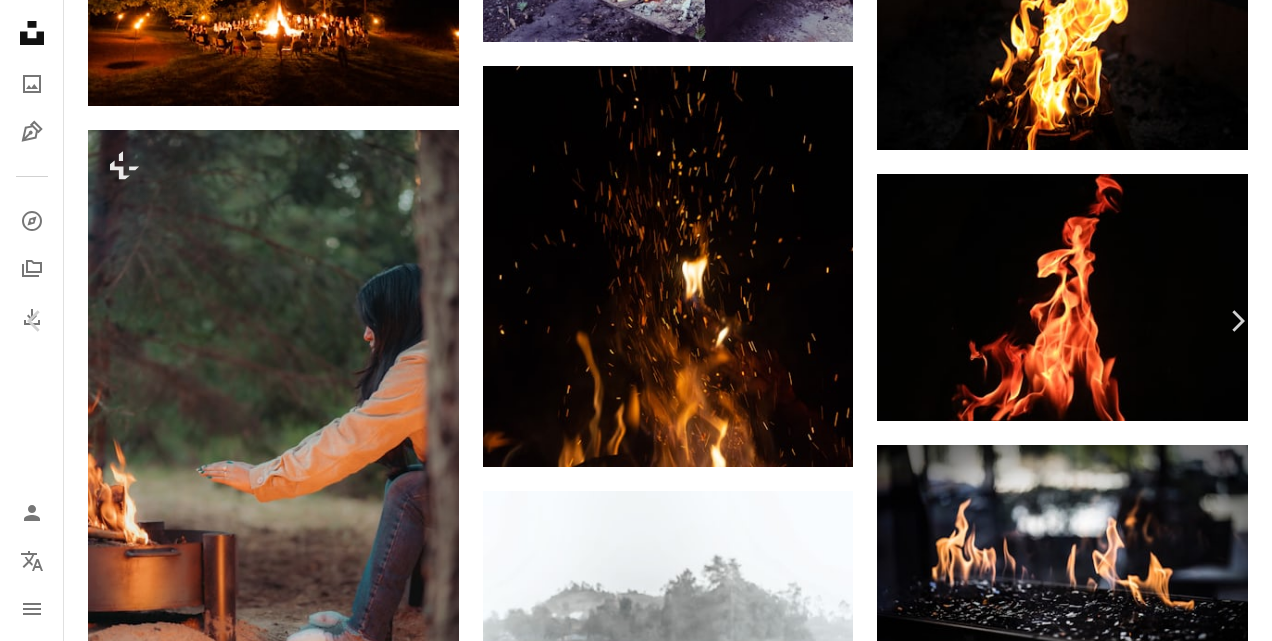 click on "A lock   Download" at bounding box center (1111, 5177) 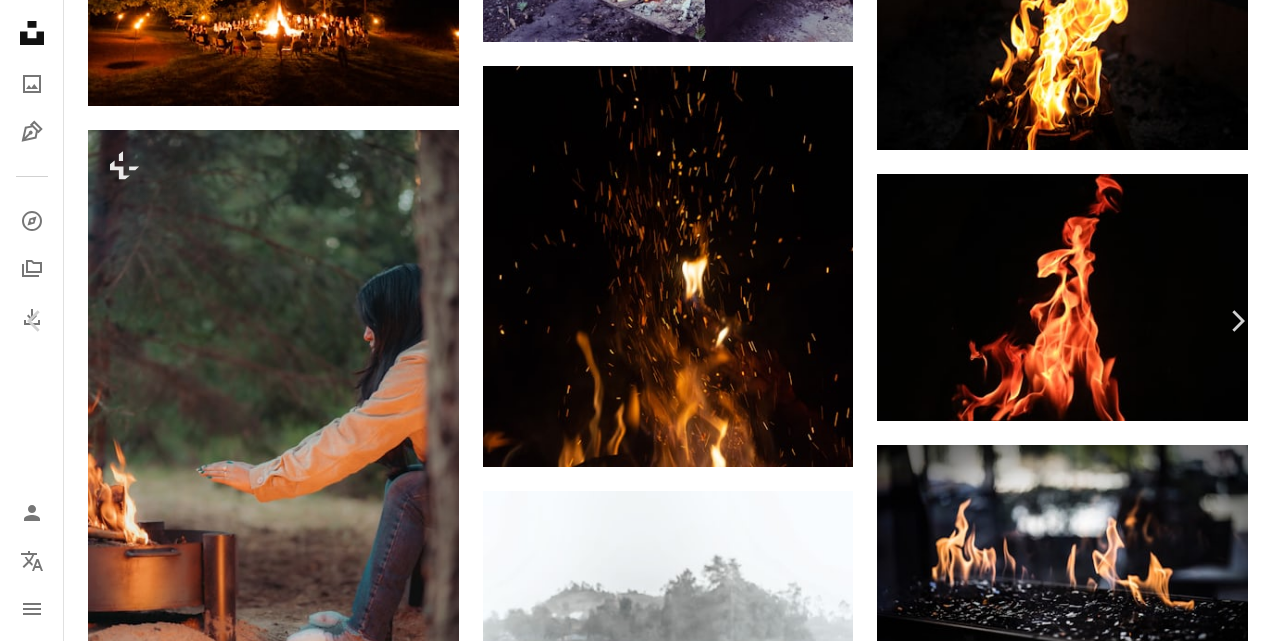 scroll, scrollTop: 0, scrollLeft: 0, axis: both 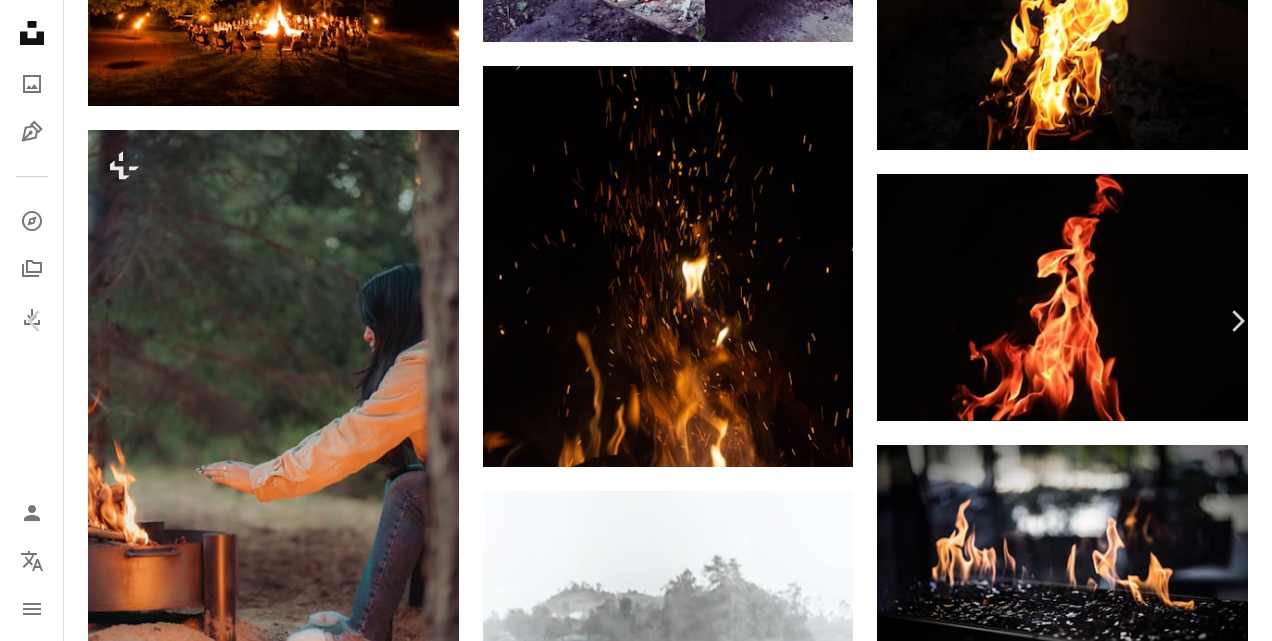 click on "August 24, [YEAR]" at bounding box center [636, 5466] 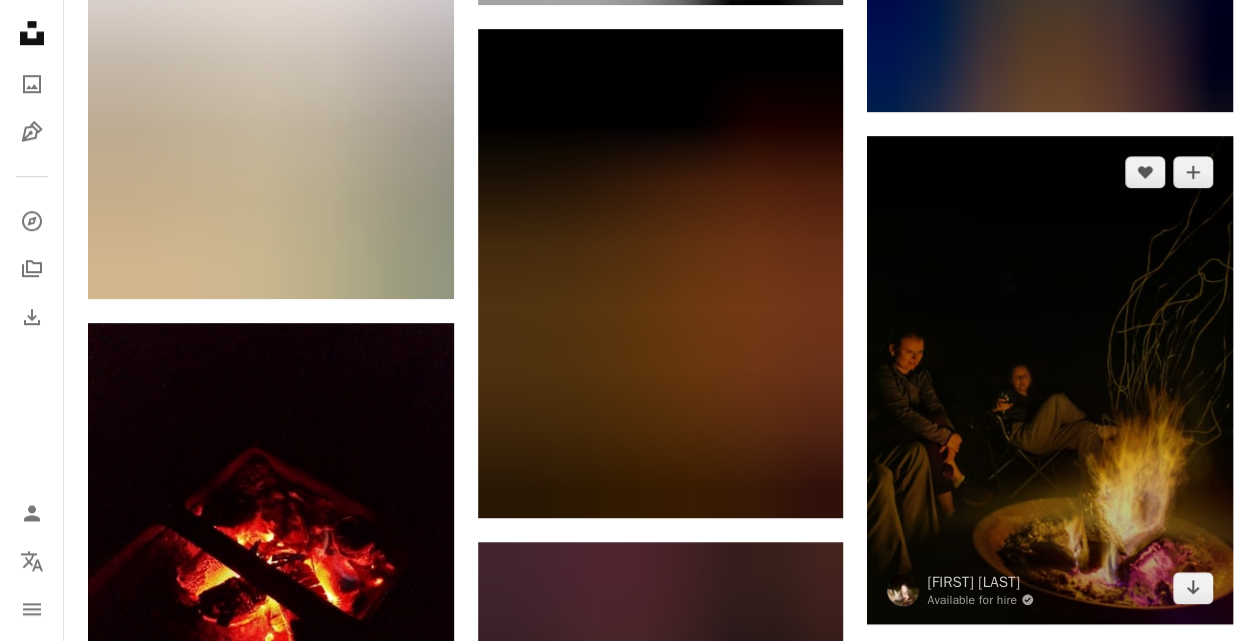 scroll, scrollTop: 72375, scrollLeft: 0, axis: vertical 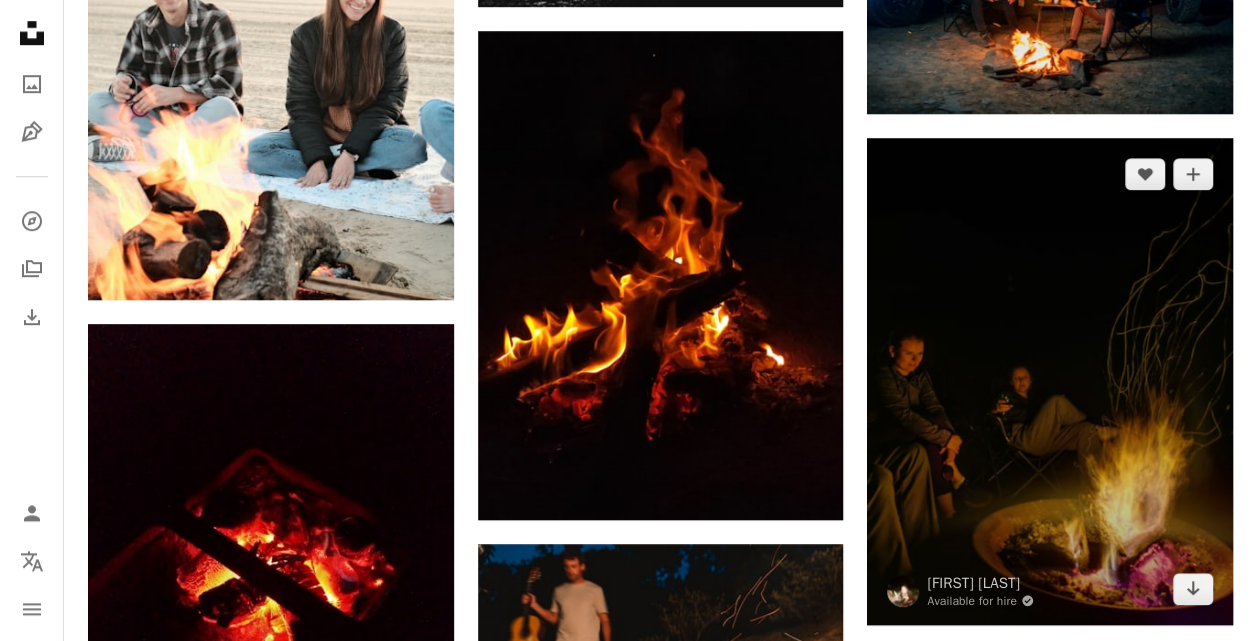 click at bounding box center (1050, 381) 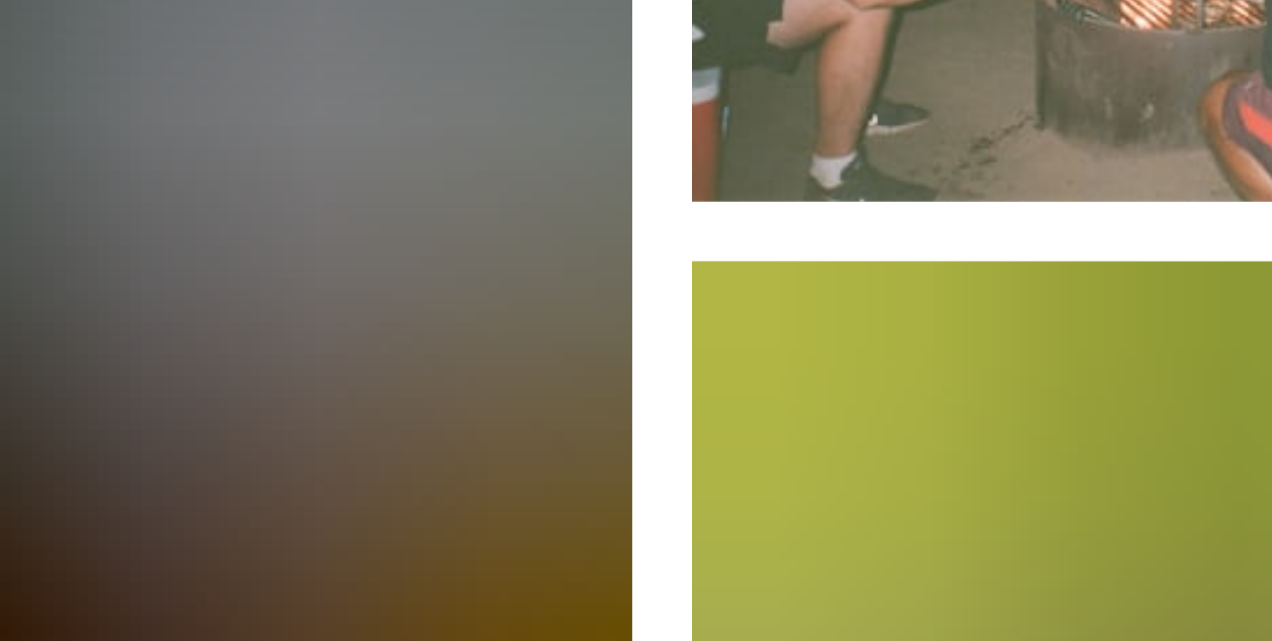 scroll, scrollTop: 72375, scrollLeft: 0, axis: vertical 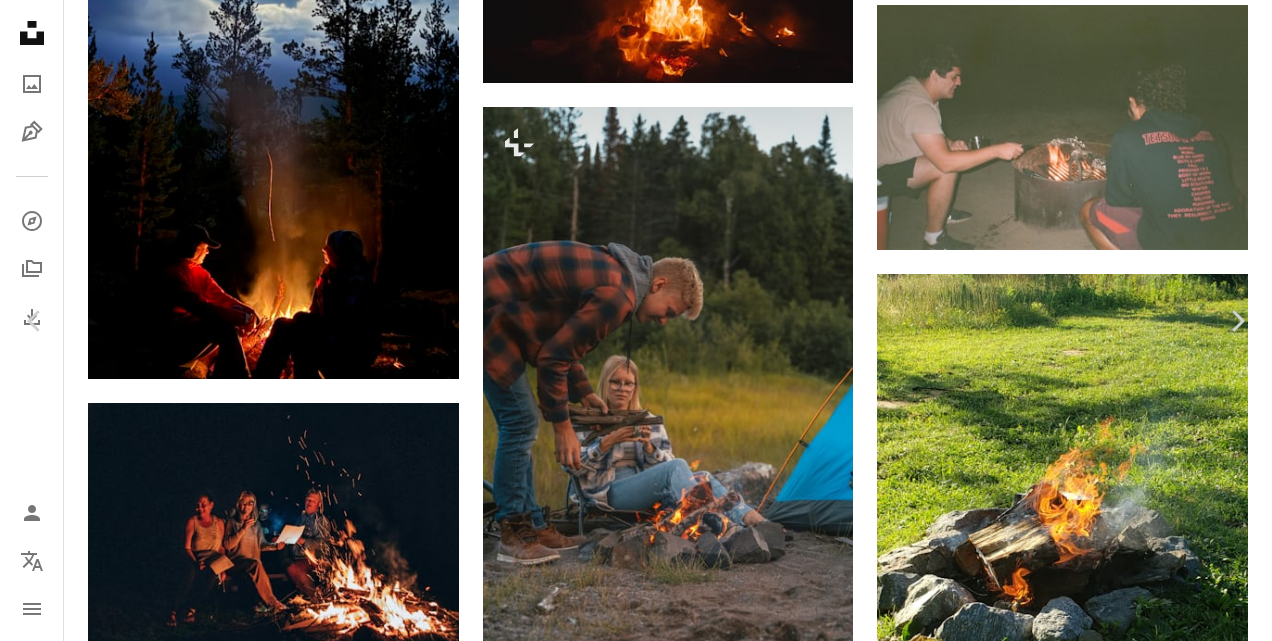 click on "Nights at bucham
By [FIRST] [LAST]  A map marker [CITY], [COUNTRY] Published on  January 10, [YEAR]" at bounding box center (636, 5393) 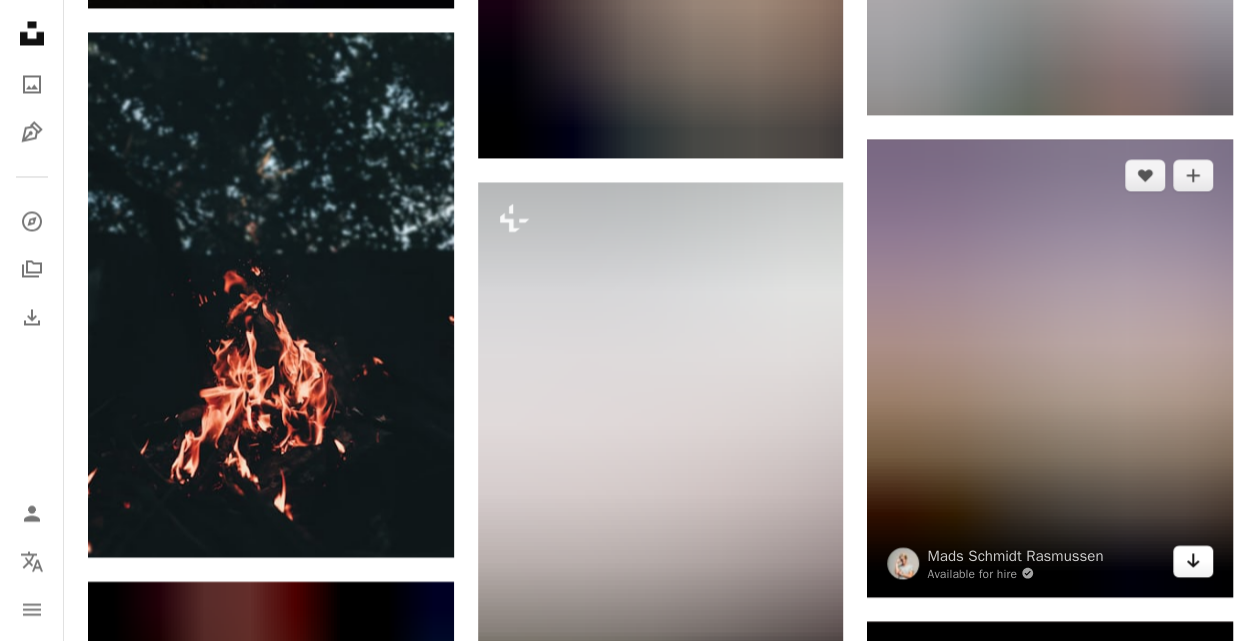 scroll, scrollTop: 77197, scrollLeft: 0, axis: vertical 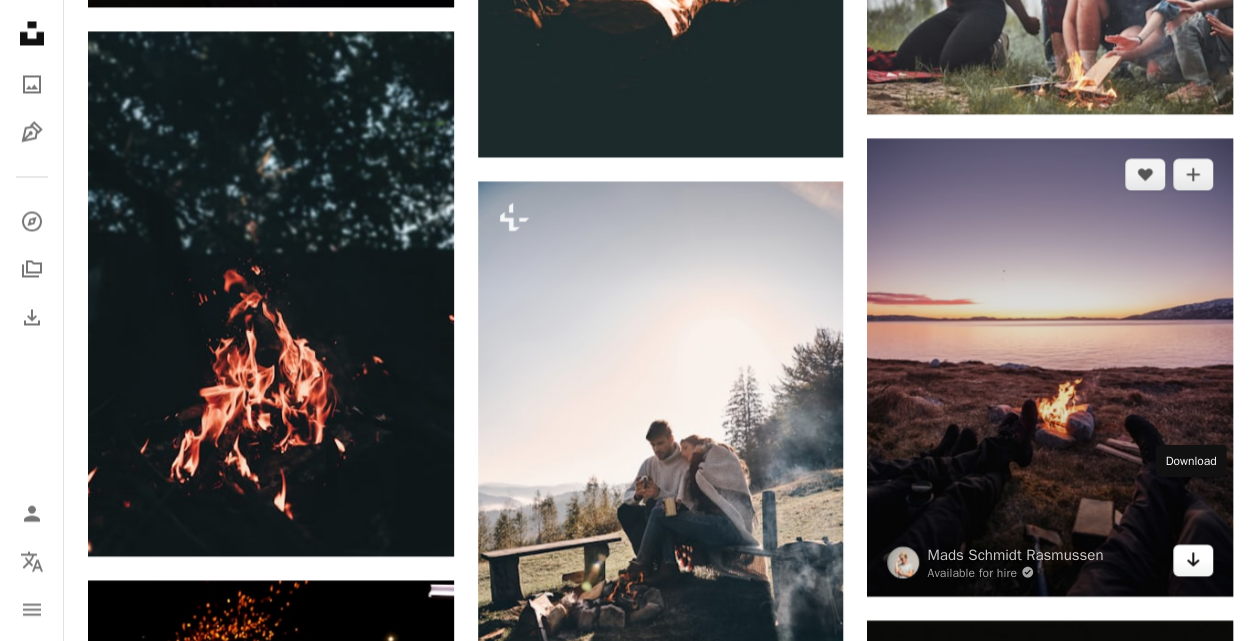 click on "Arrow pointing down" 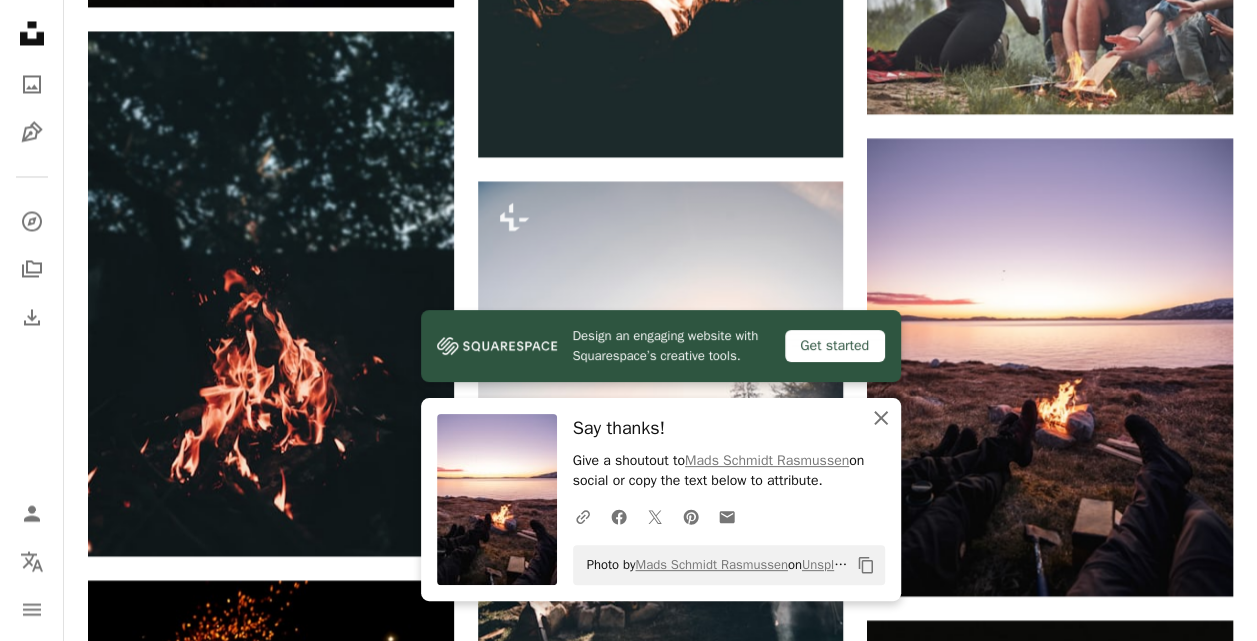 click 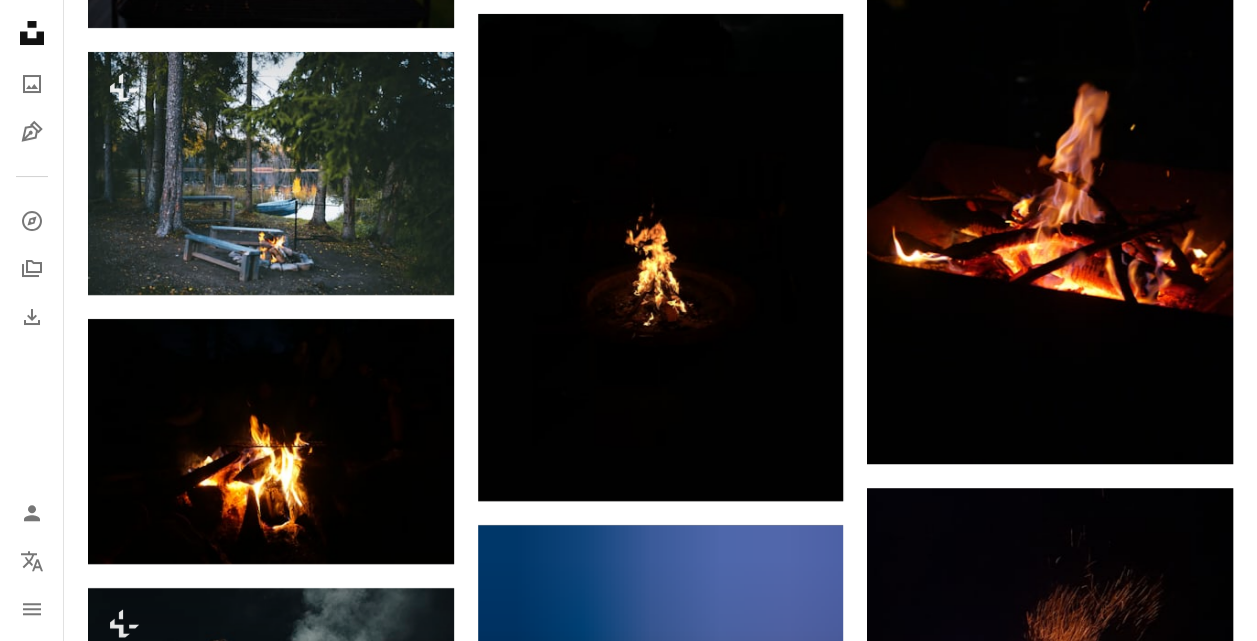 scroll, scrollTop: 90613, scrollLeft: 0, axis: vertical 